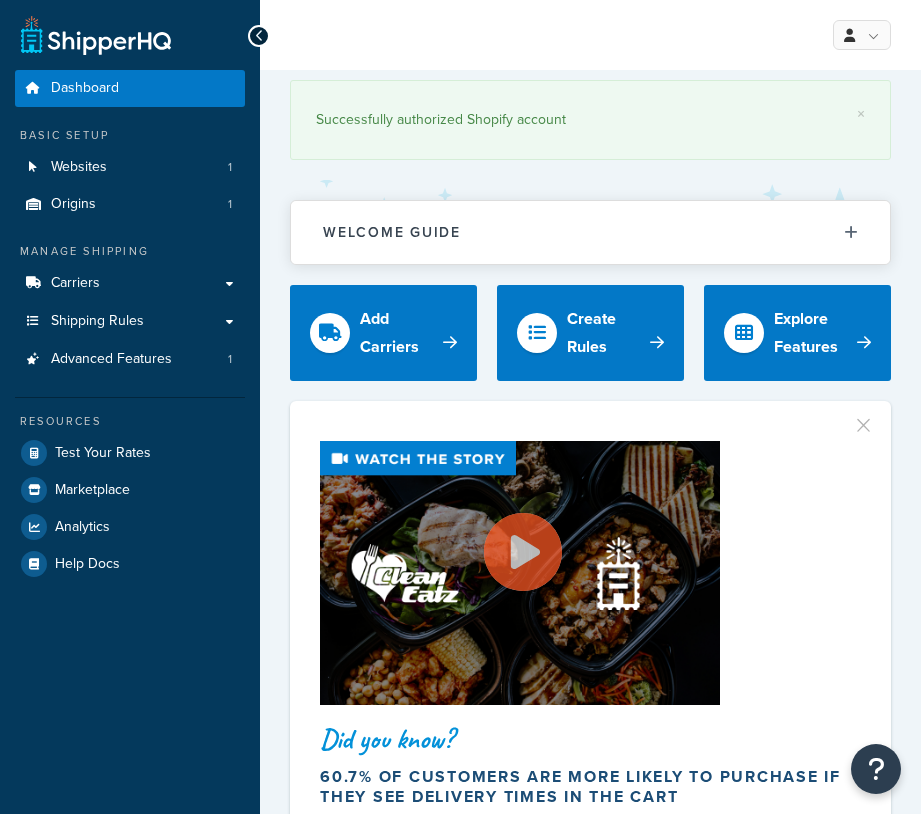 scroll, scrollTop: 0, scrollLeft: 0, axis: both 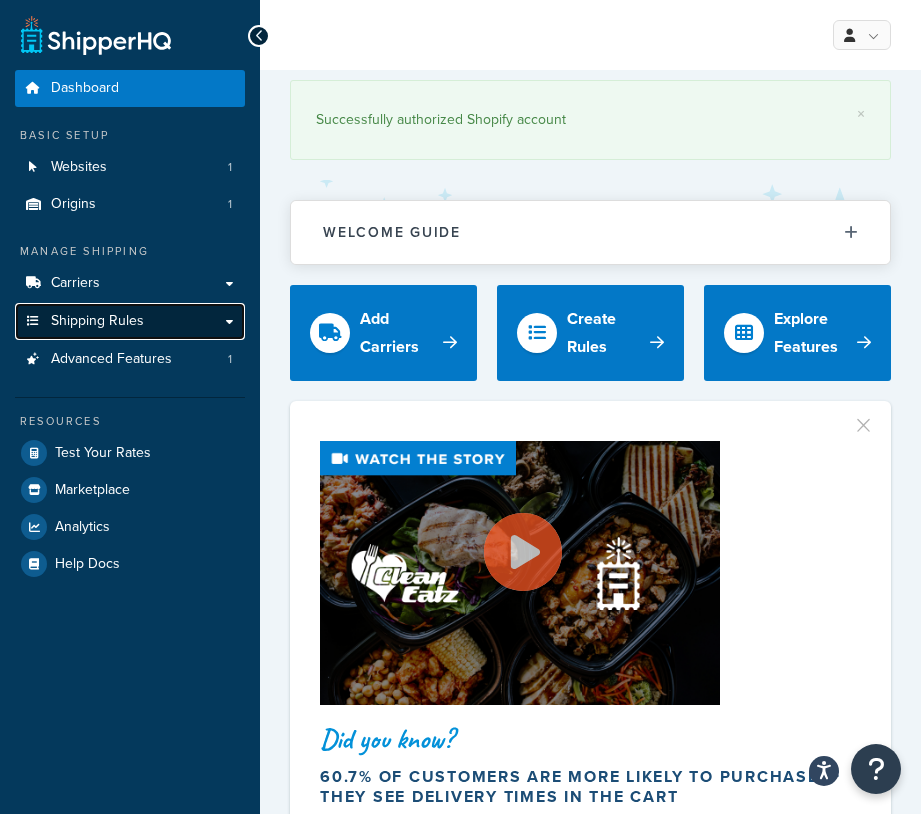 click on "Shipping Rules" at bounding box center (130, 321) 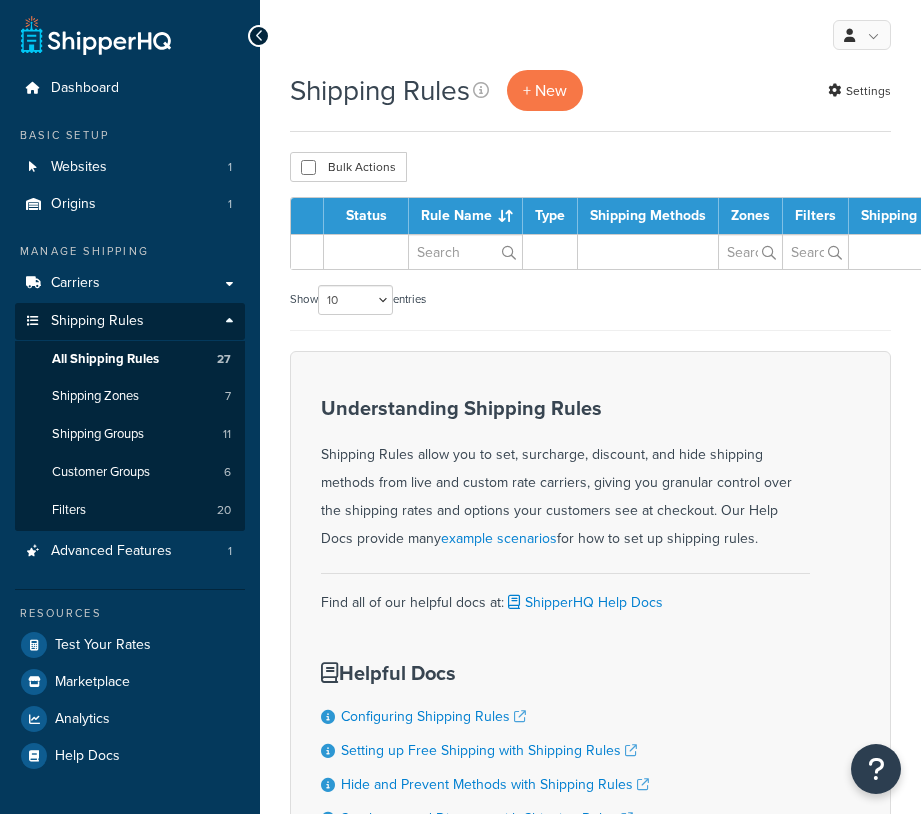 scroll, scrollTop: 0, scrollLeft: 0, axis: both 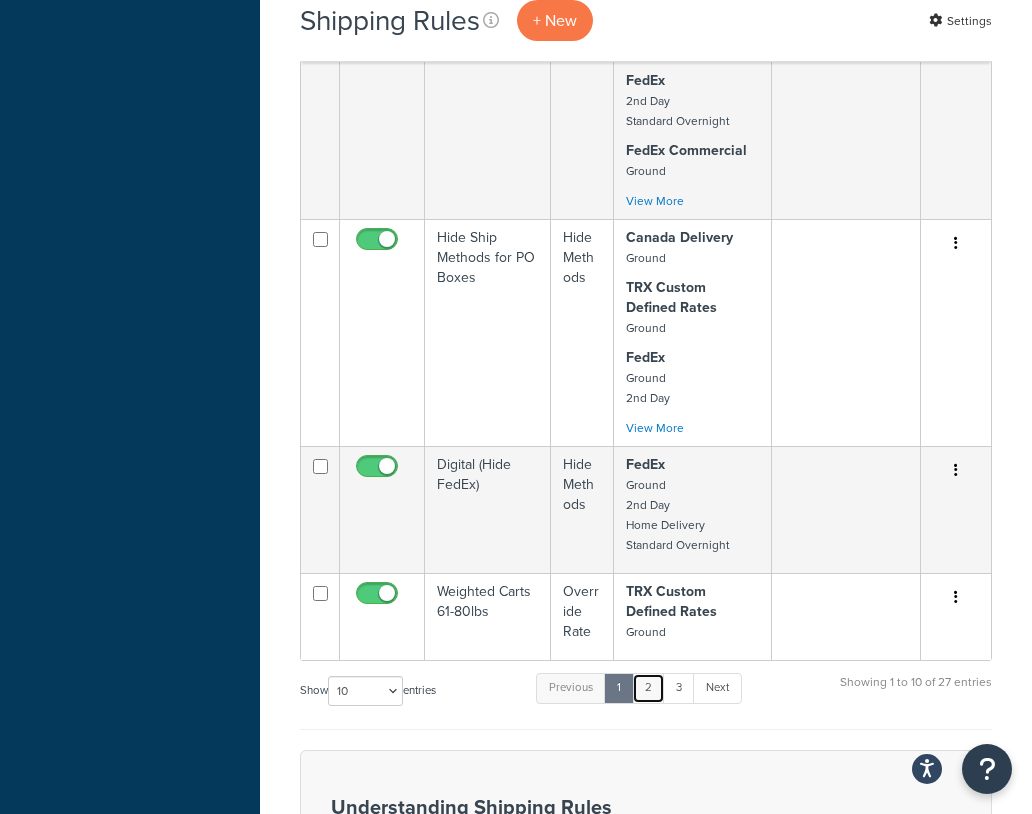 click on "2" at bounding box center [648, 688] 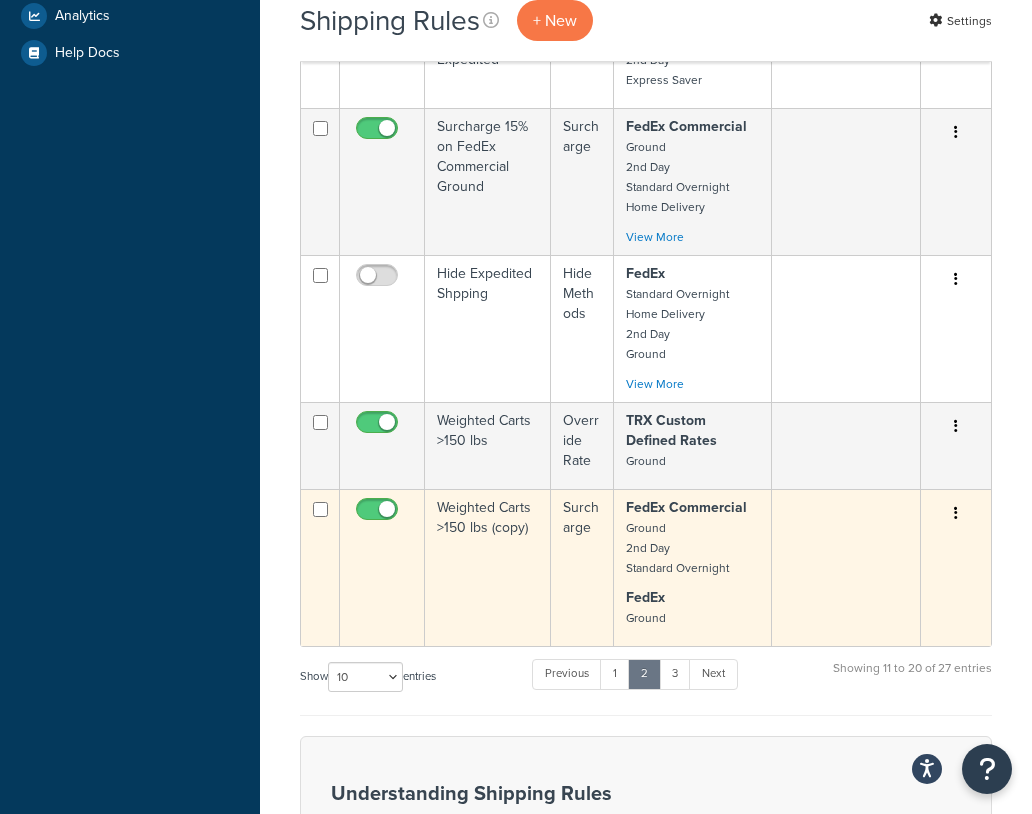 scroll, scrollTop: 706, scrollLeft: 0, axis: vertical 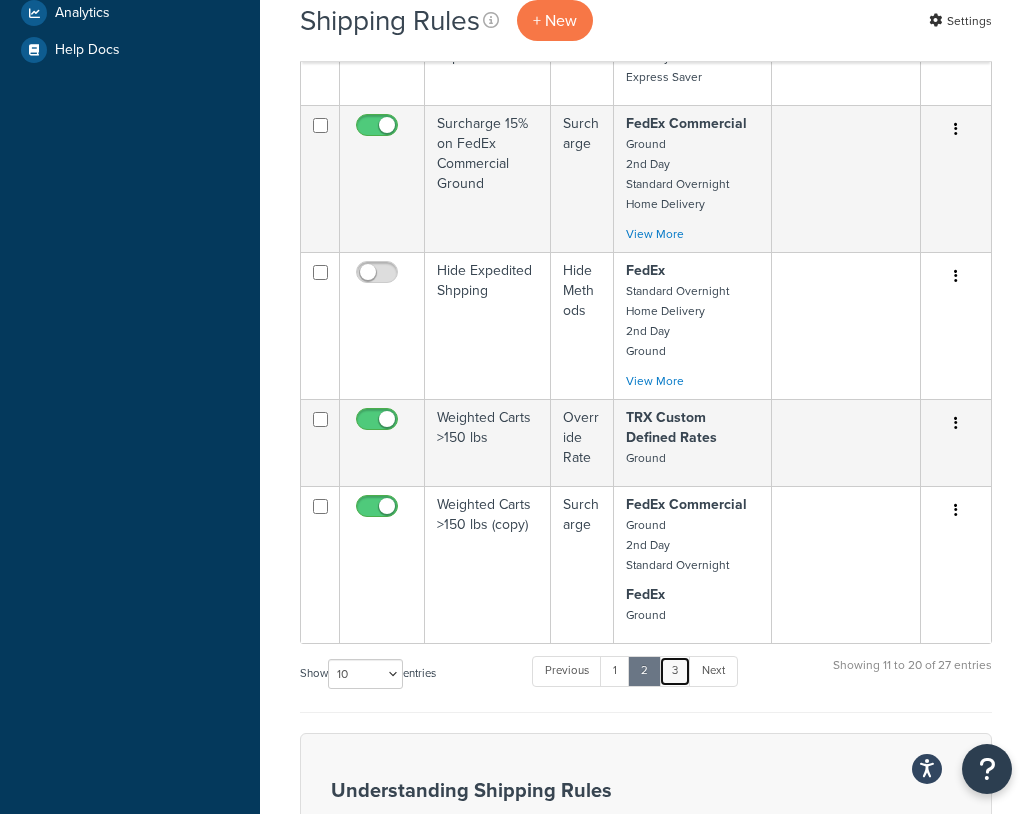 click on "3" at bounding box center (675, 671) 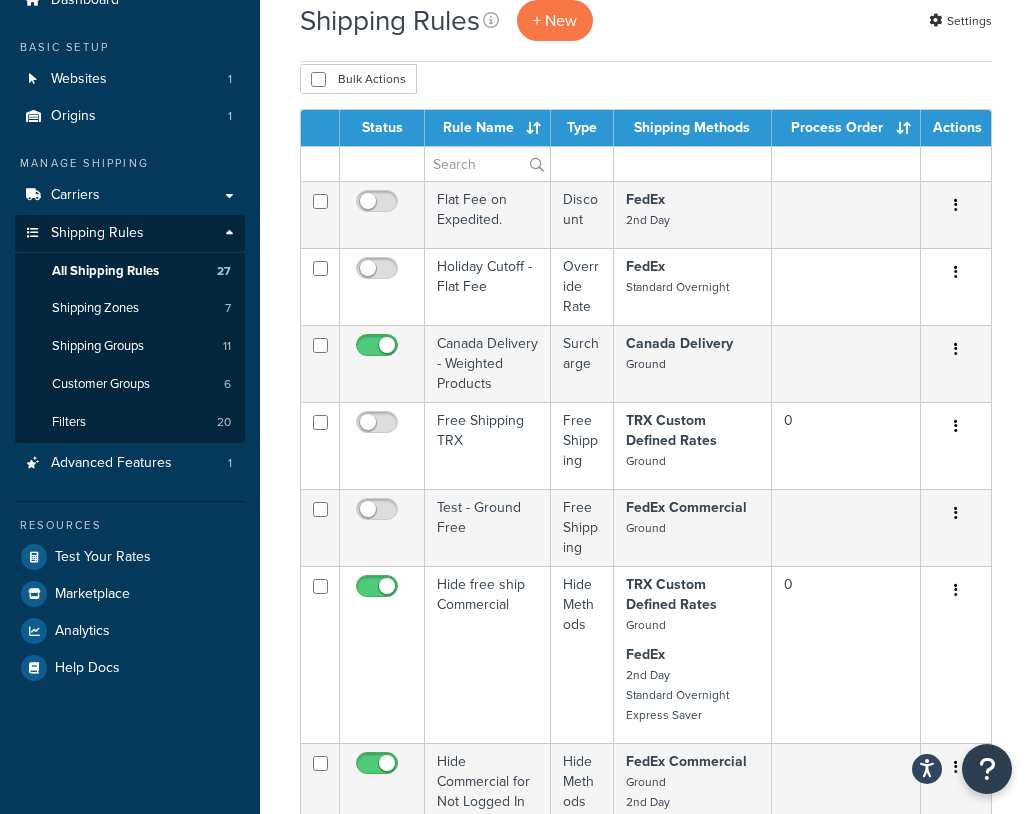 scroll, scrollTop: 70, scrollLeft: 0, axis: vertical 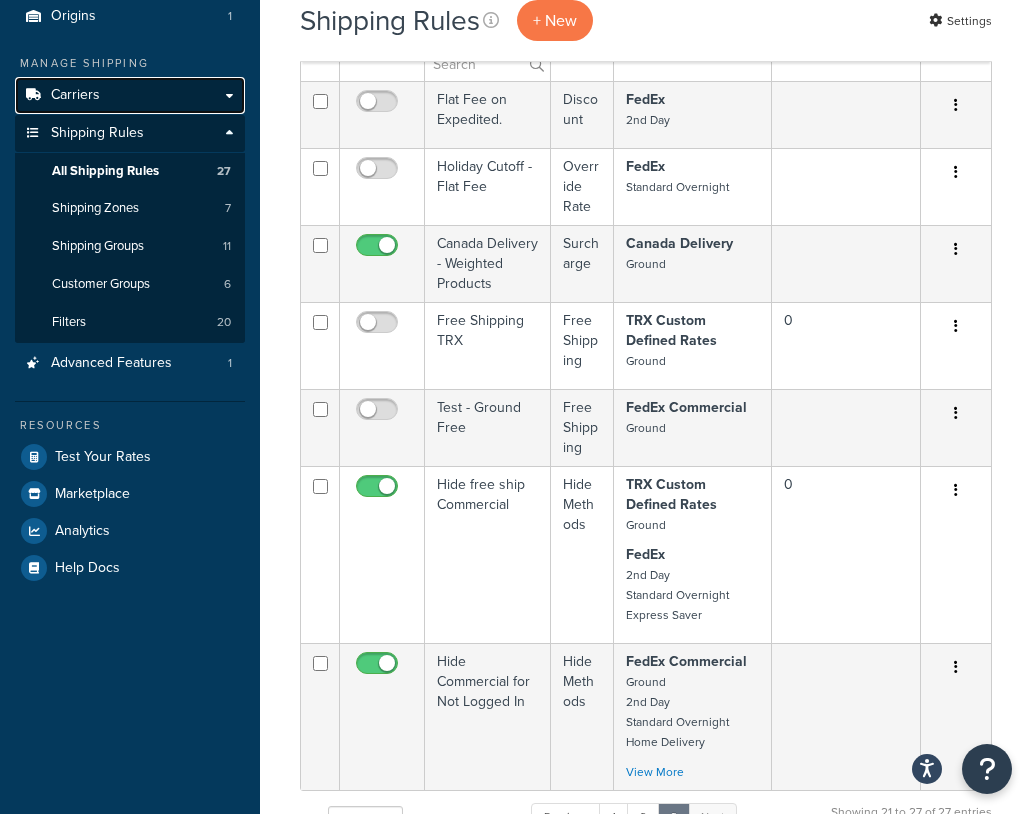 click on "Carriers" at bounding box center [130, 95] 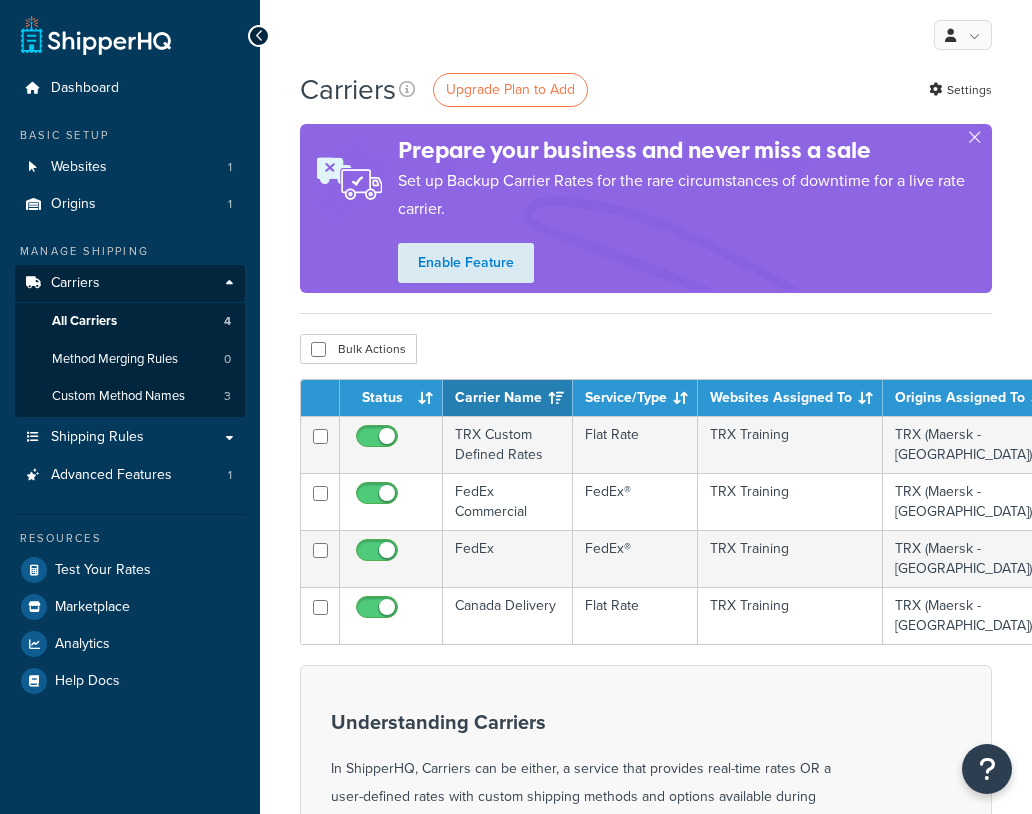 scroll, scrollTop: 0, scrollLeft: 0, axis: both 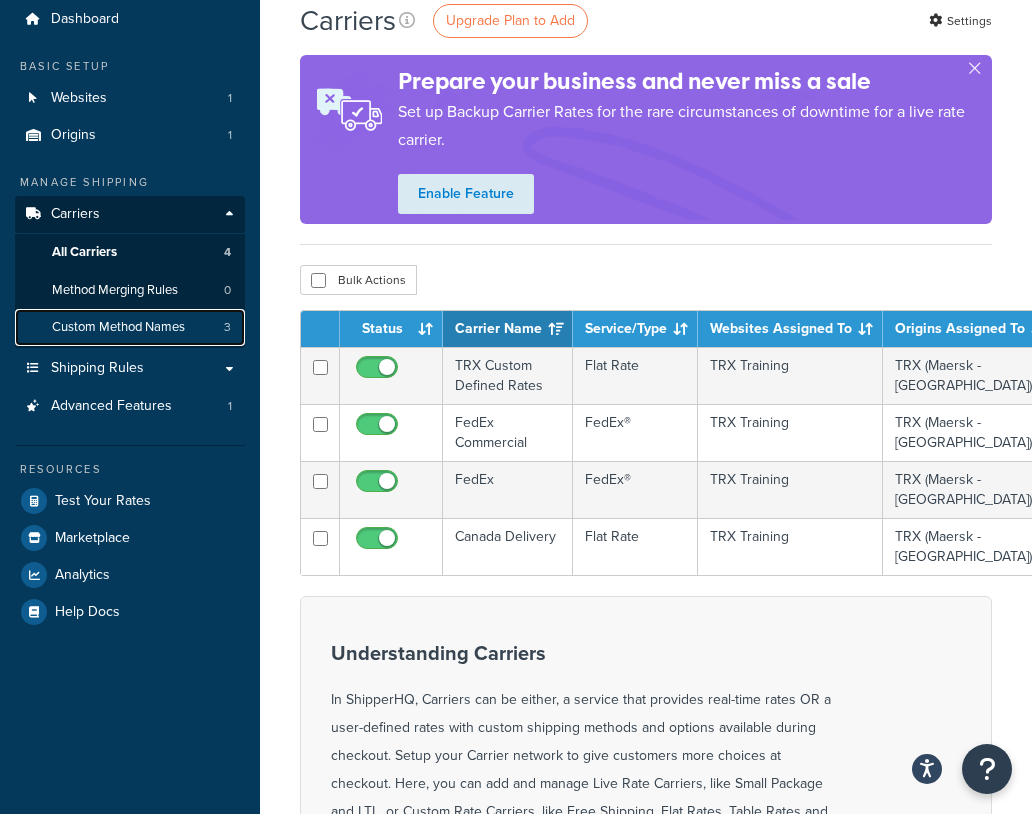 click on "Custom Method Names
3" at bounding box center [130, 327] 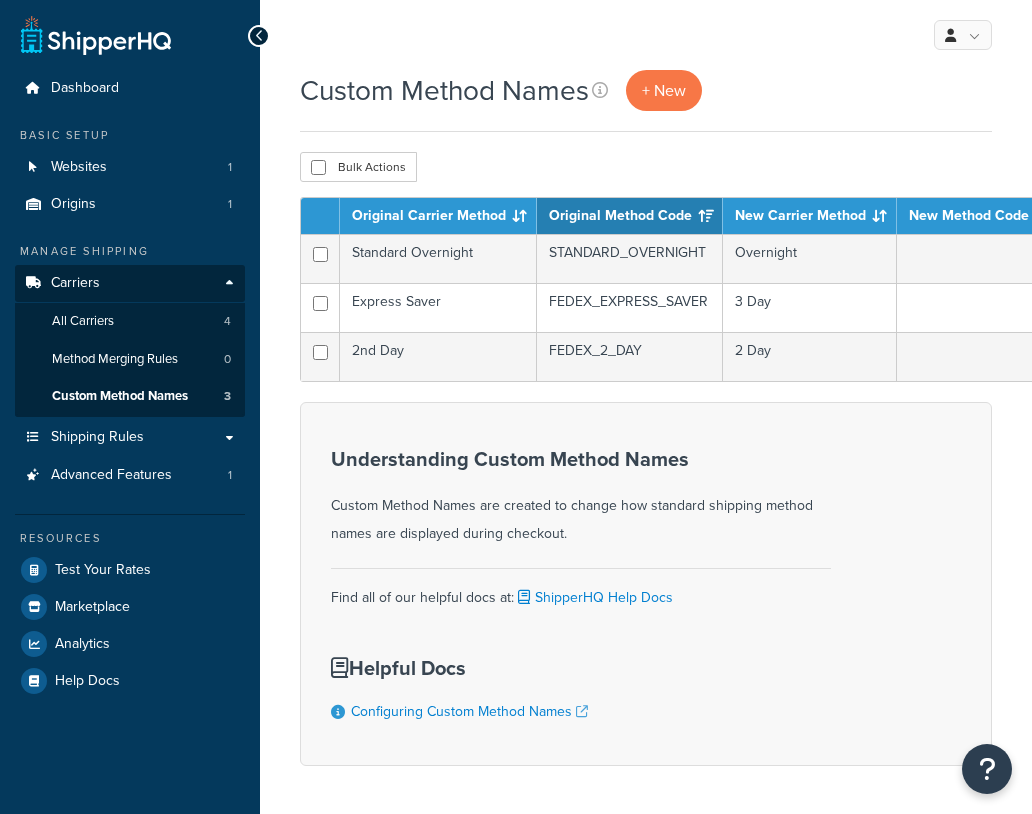 scroll, scrollTop: 0, scrollLeft: 0, axis: both 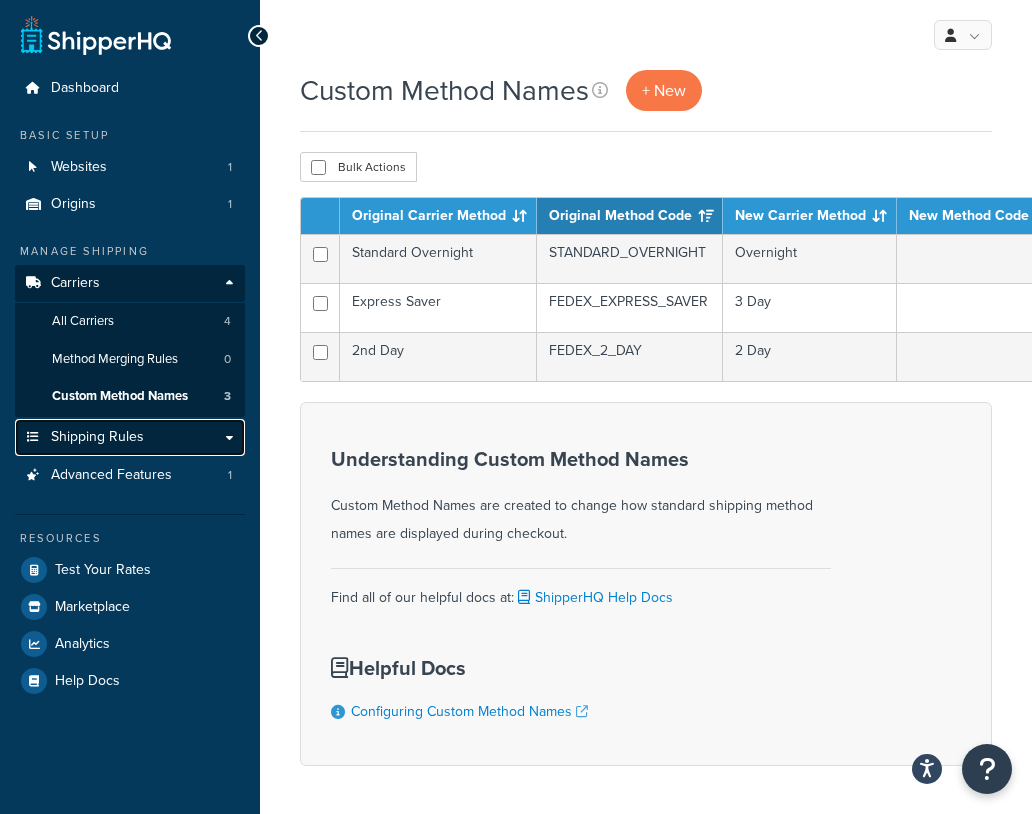 click on "Shipping Rules" at bounding box center [130, 437] 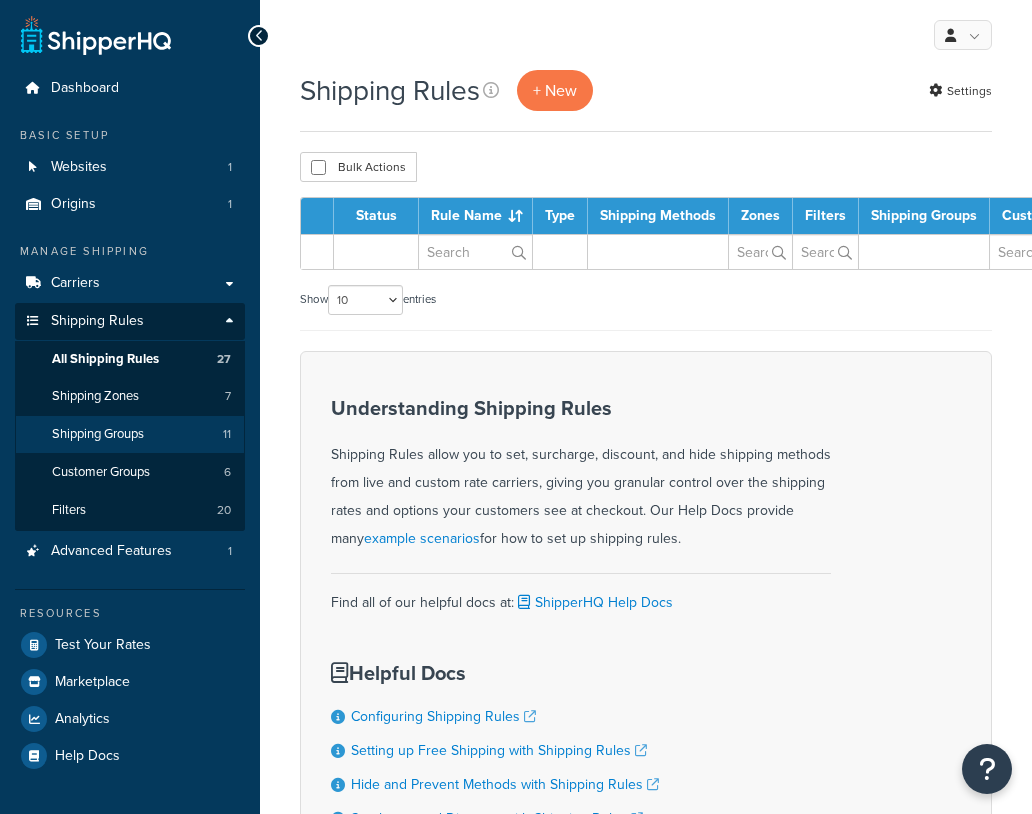 scroll, scrollTop: 0, scrollLeft: 0, axis: both 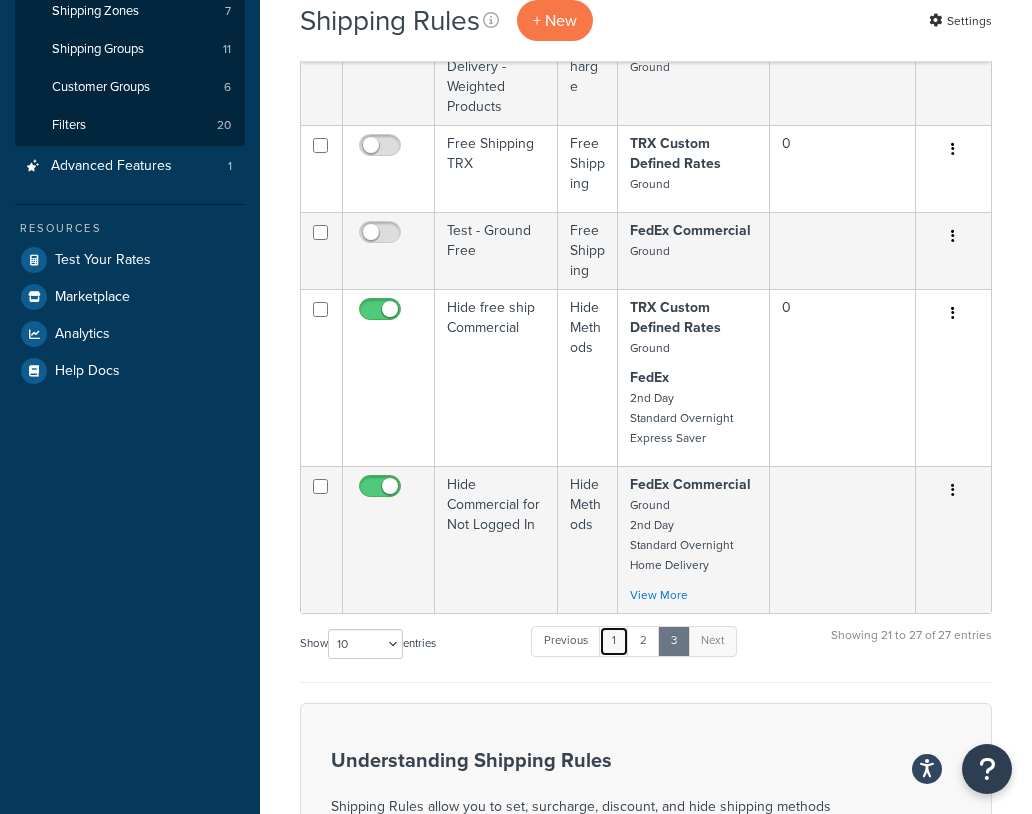 click on "1" at bounding box center (614, 641) 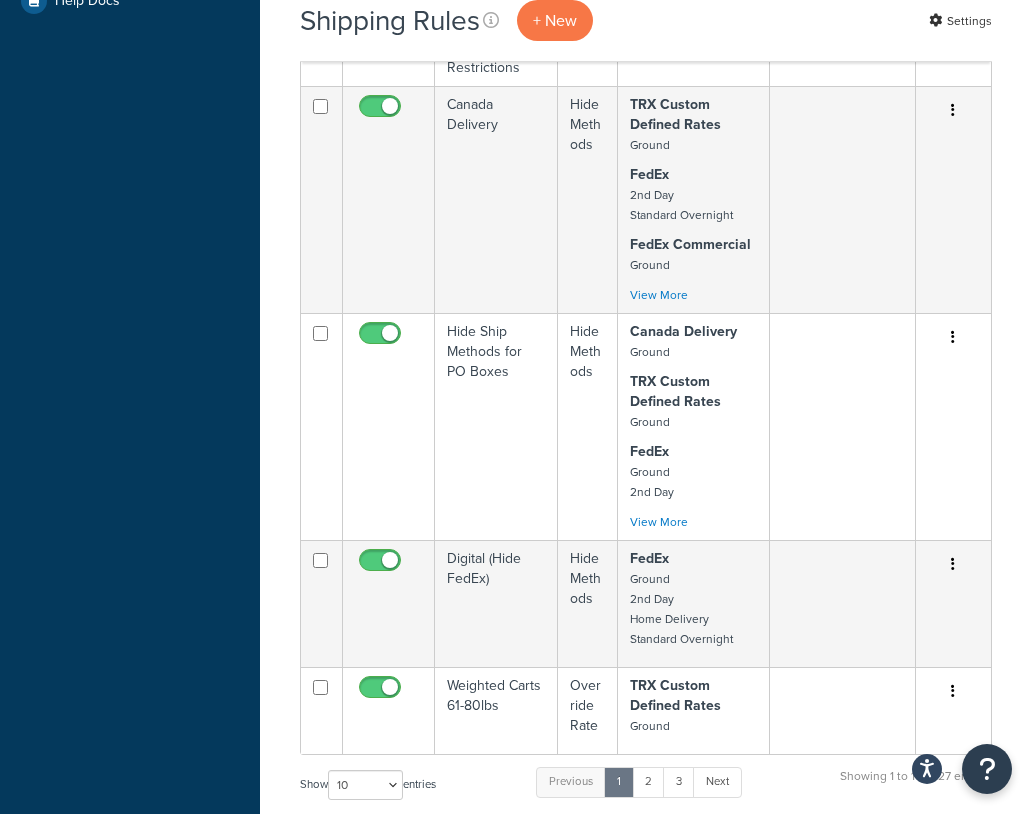 scroll, scrollTop: 744, scrollLeft: 0, axis: vertical 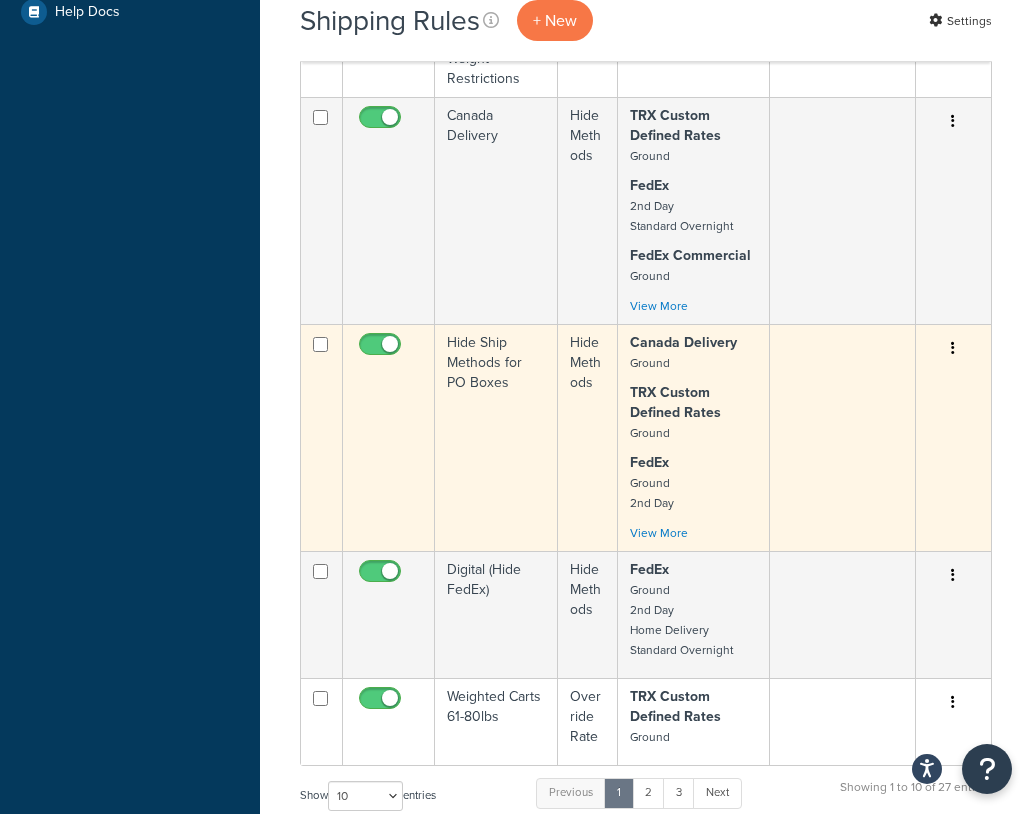 click on "Hide Ship Methods for PO Boxes" at bounding box center [496, 437] 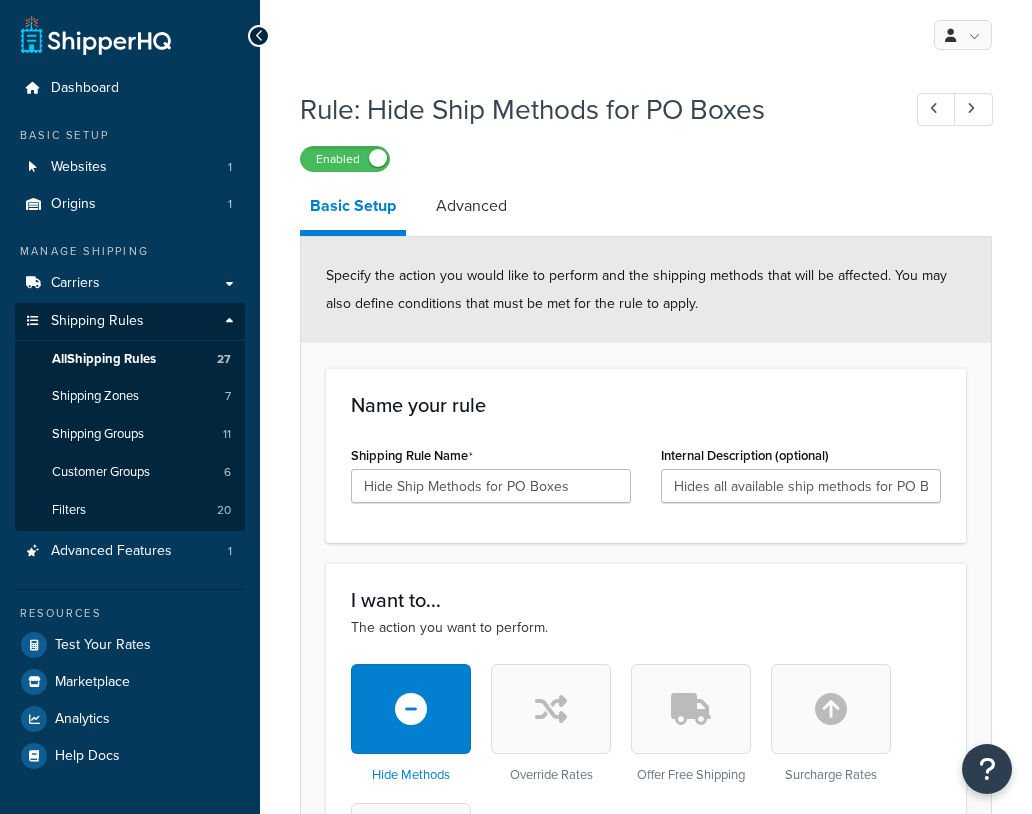 scroll, scrollTop: 0, scrollLeft: 0, axis: both 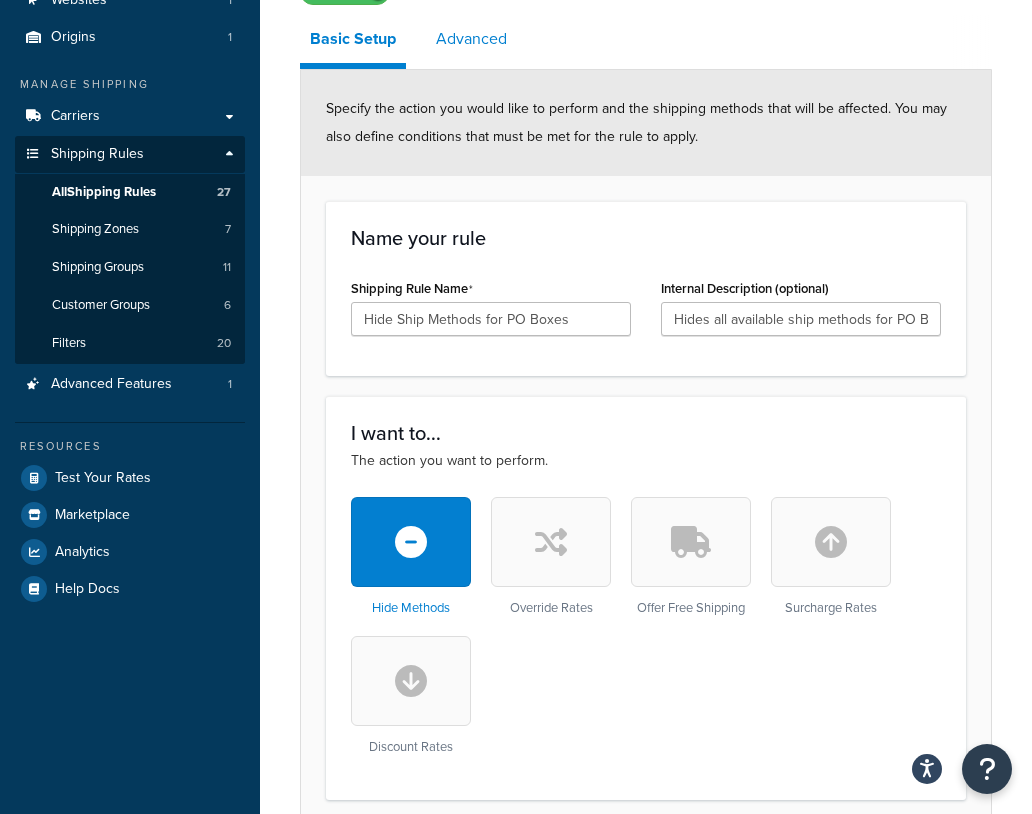 click on "Advanced" at bounding box center (471, 39) 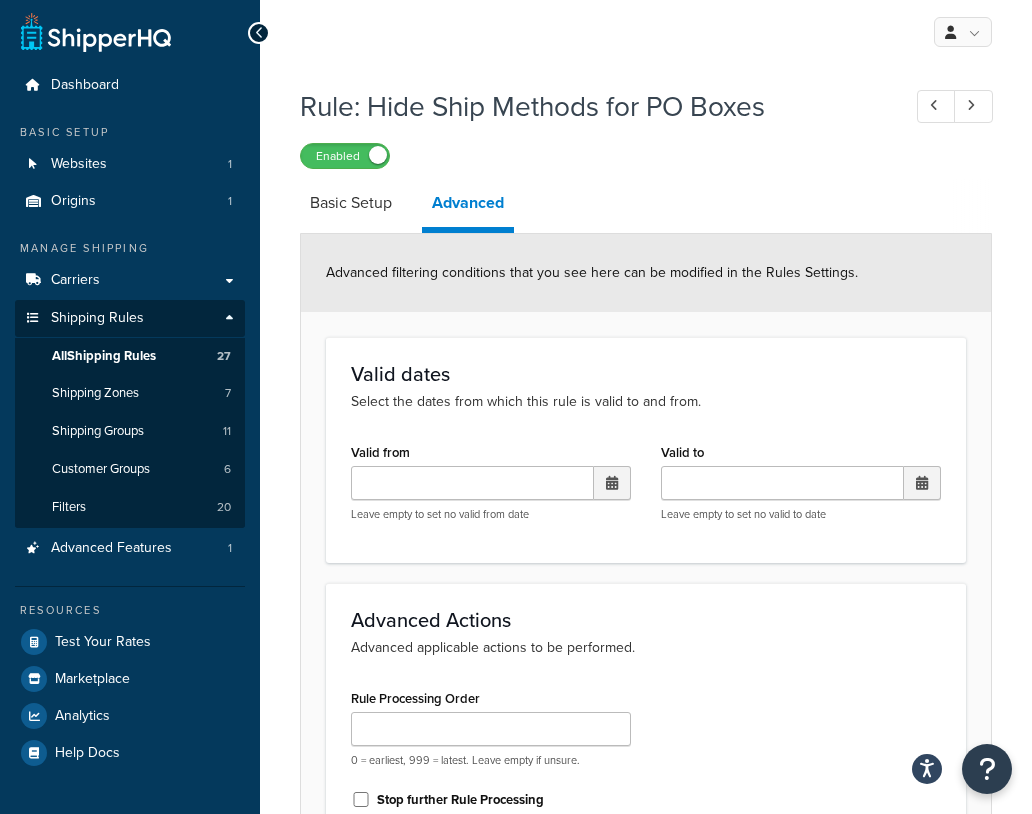 scroll, scrollTop: 0, scrollLeft: 0, axis: both 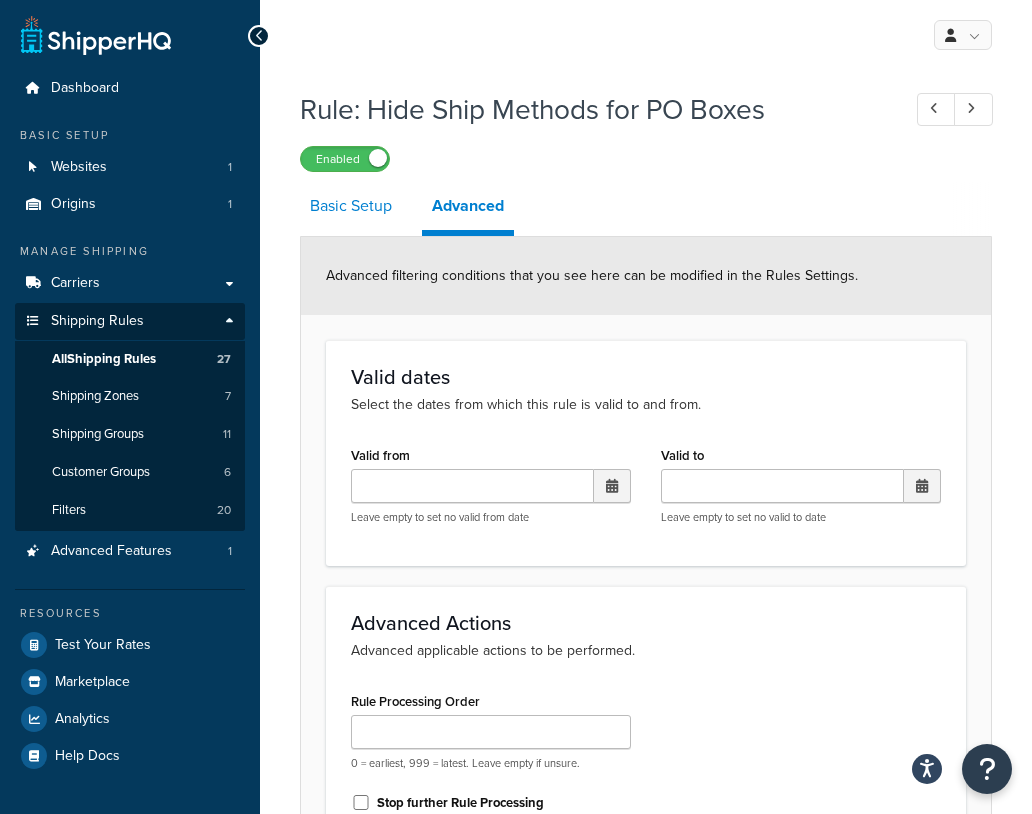 click on "Basic Setup" at bounding box center [351, 206] 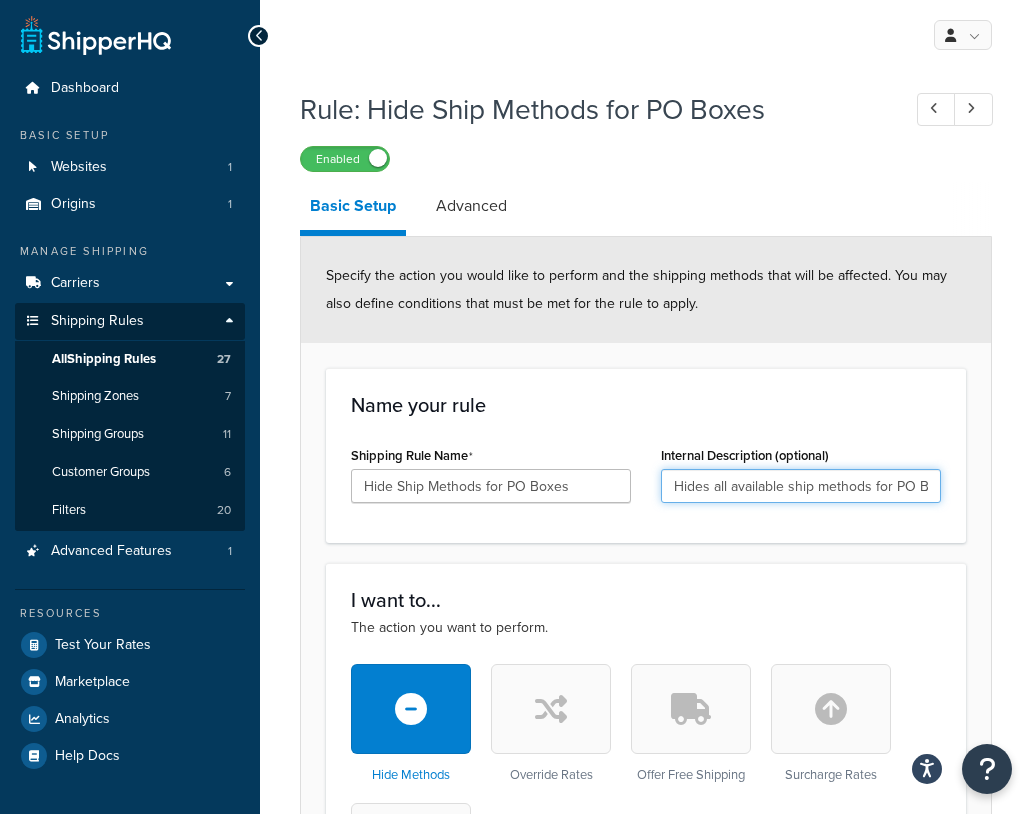 click on "Hides all available ship methods for PO Box addresses." at bounding box center [801, 486] 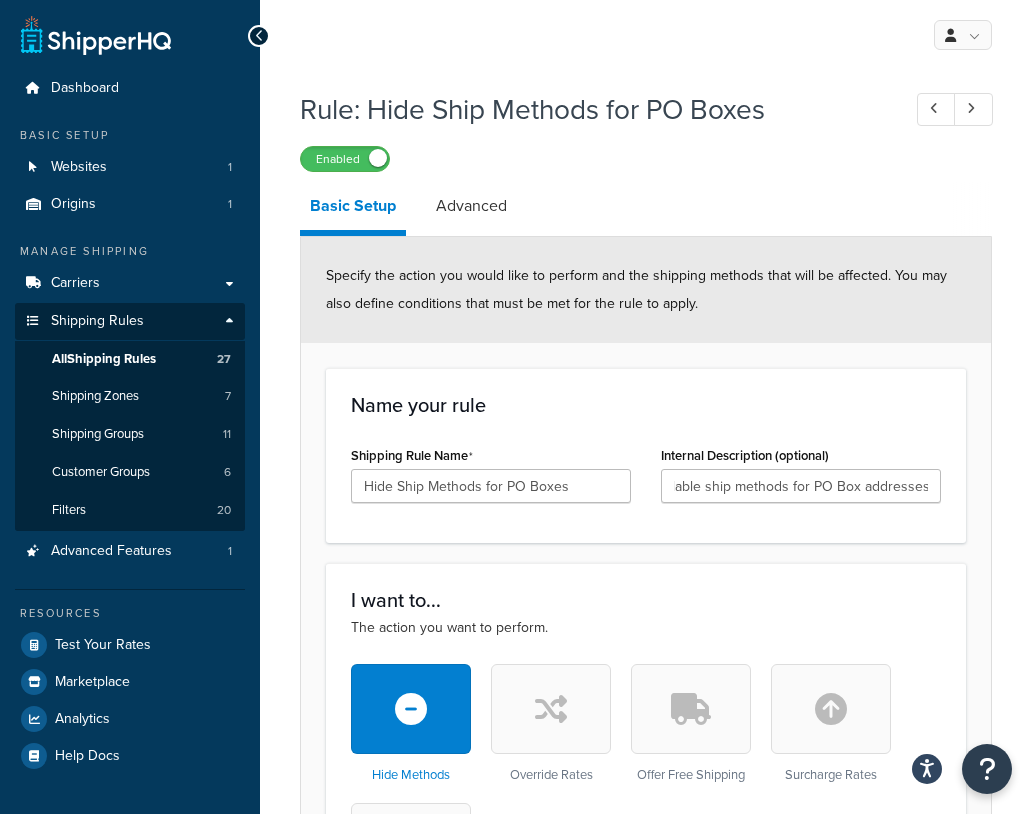 scroll, scrollTop: 0, scrollLeft: 0, axis: both 